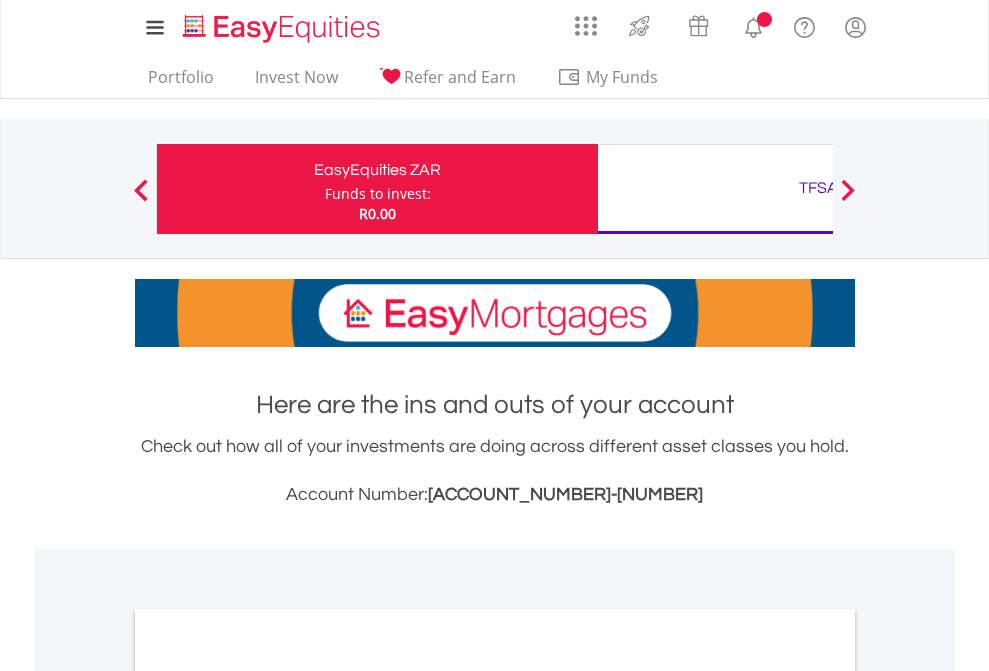 scroll, scrollTop: 0, scrollLeft: 0, axis: both 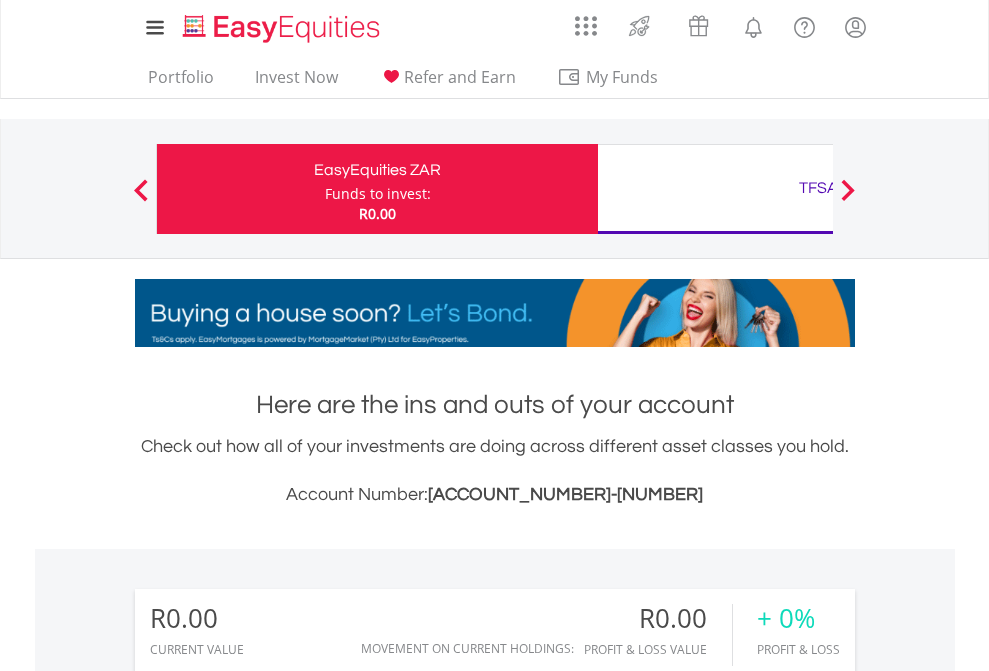 click on "Funds to invest:" at bounding box center [378, 194] 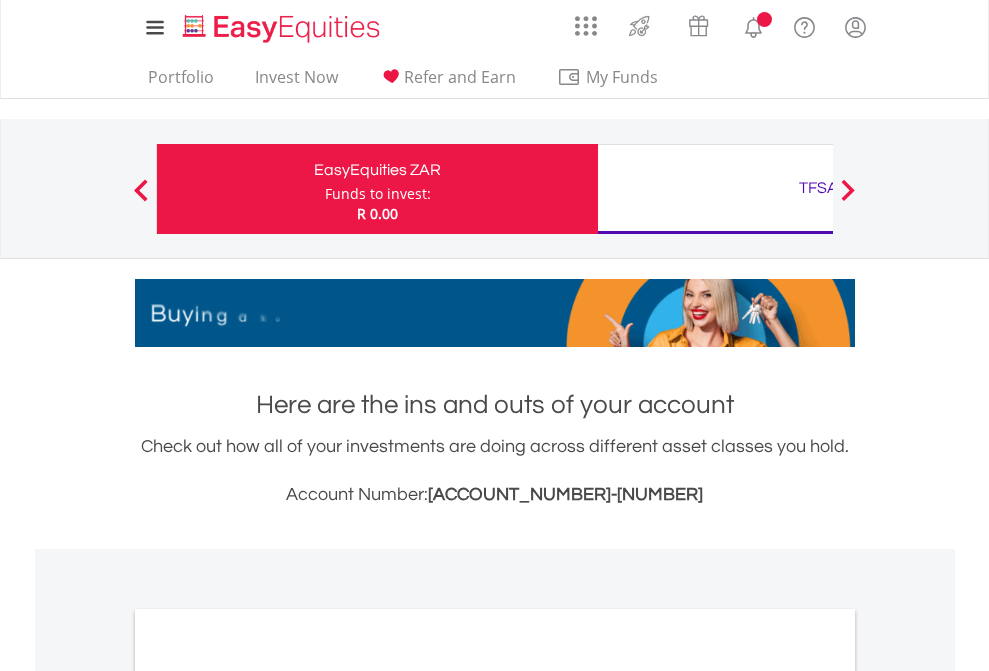 scroll, scrollTop: 0, scrollLeft: 0, axis: both 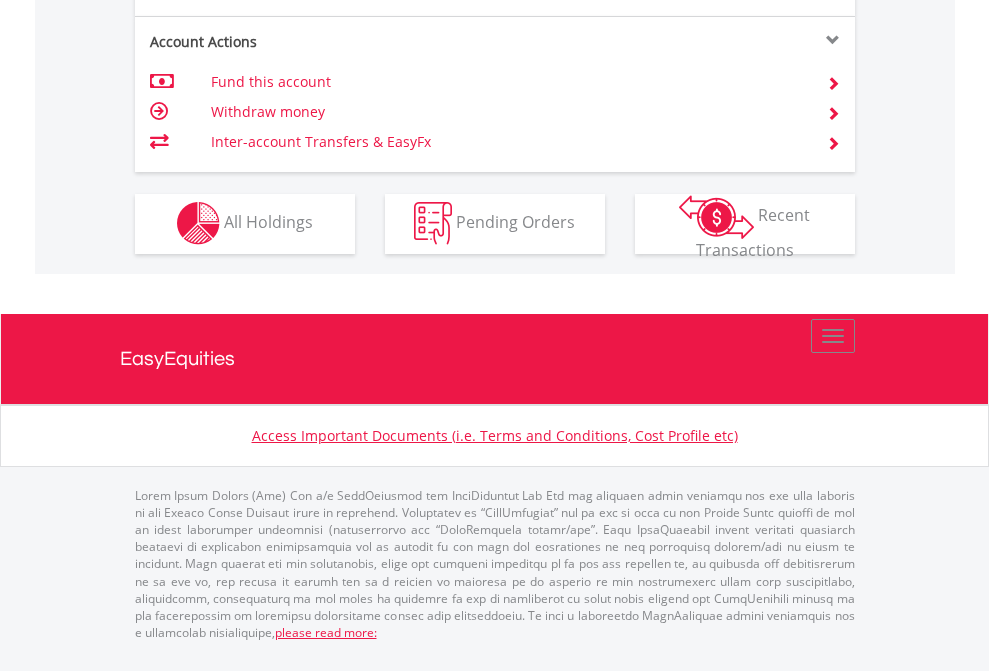 click on "Investment types" at bounding box center (706, -353) 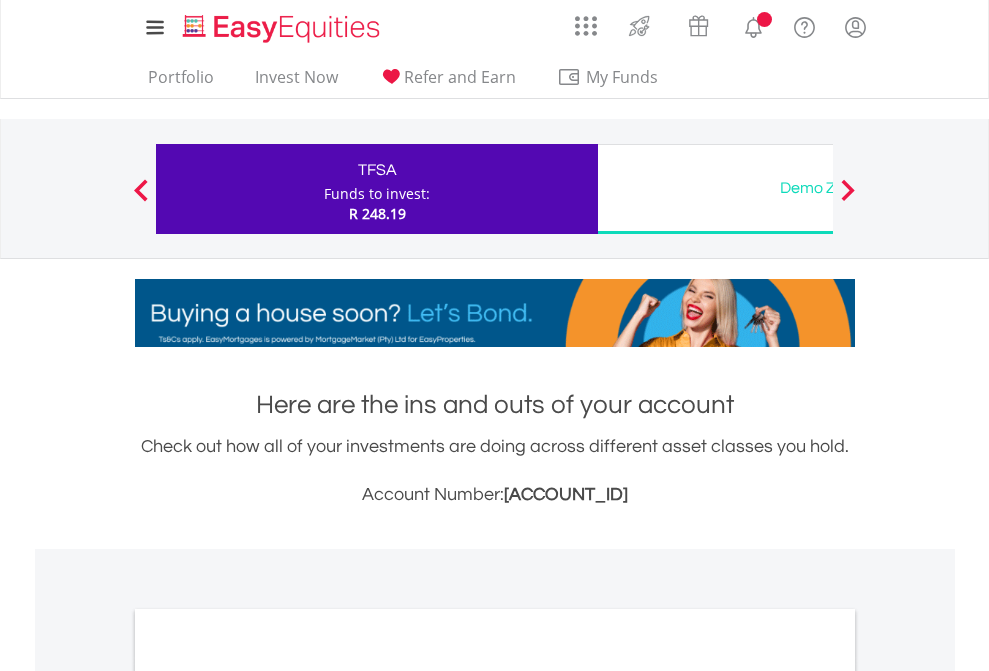 scroll, scrollTop: 0, scrollLeft: 0, axis: both 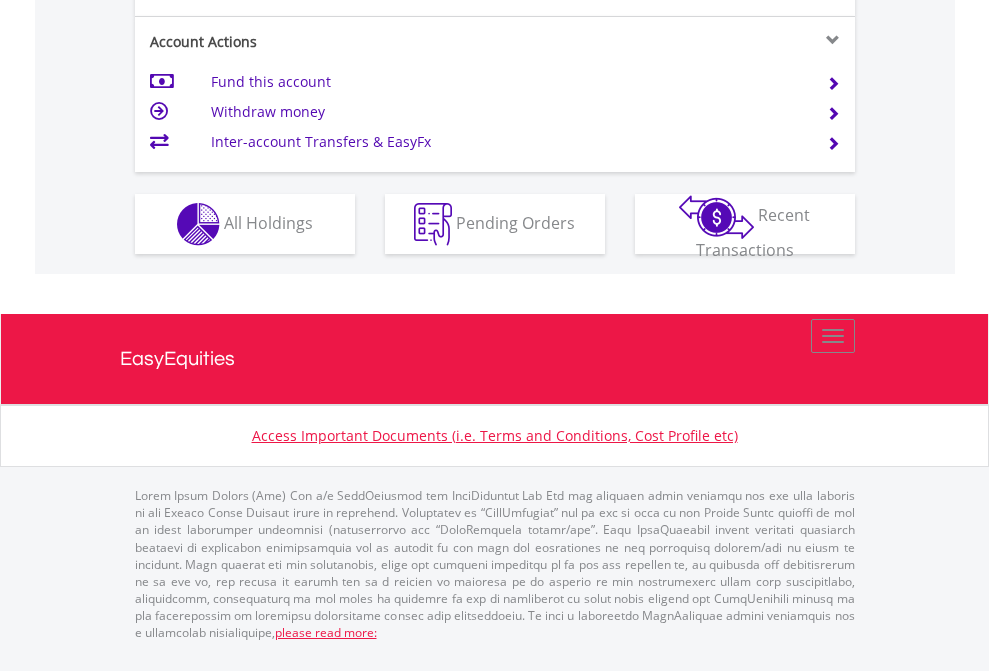 click on "Investment types" at bounding box center [706, -337] 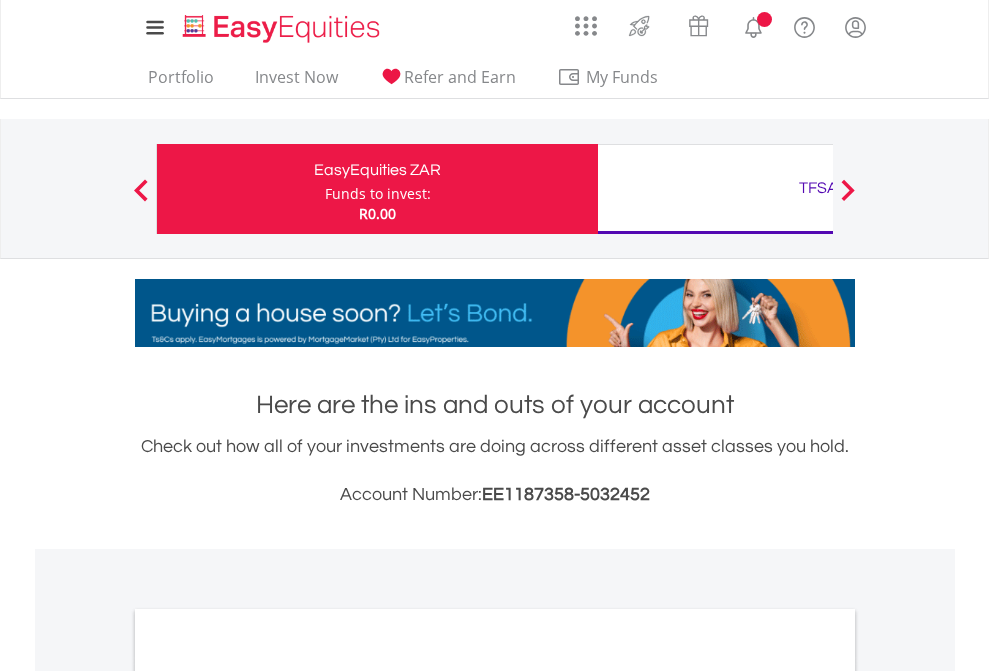 scroll, scrollTop: 1202, scrollLeft: 0, axis: vertical 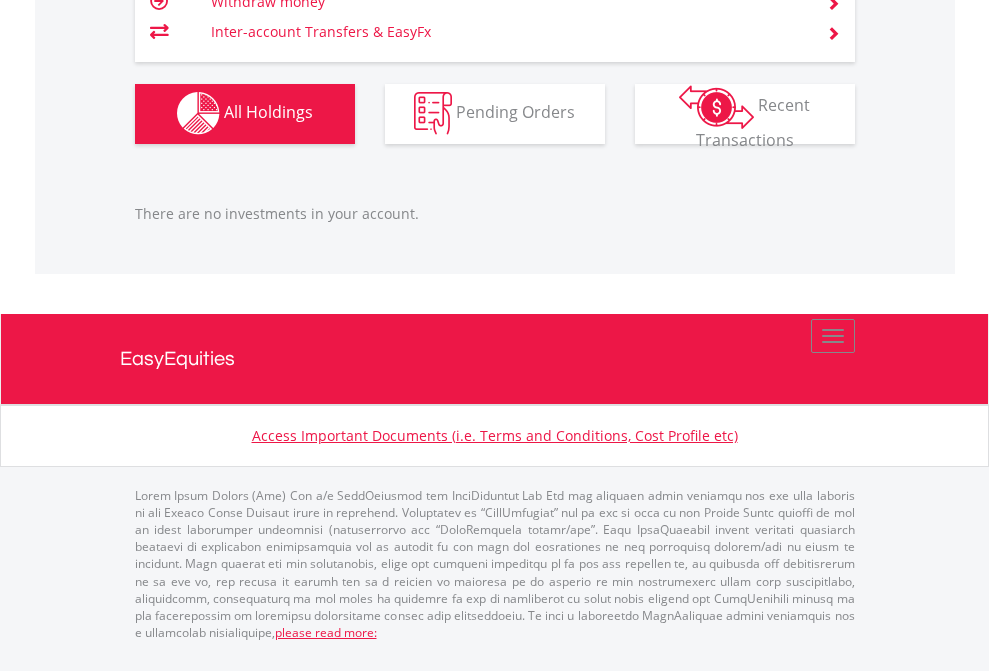 click on "TFSA" at bounding box center (818, -1142) 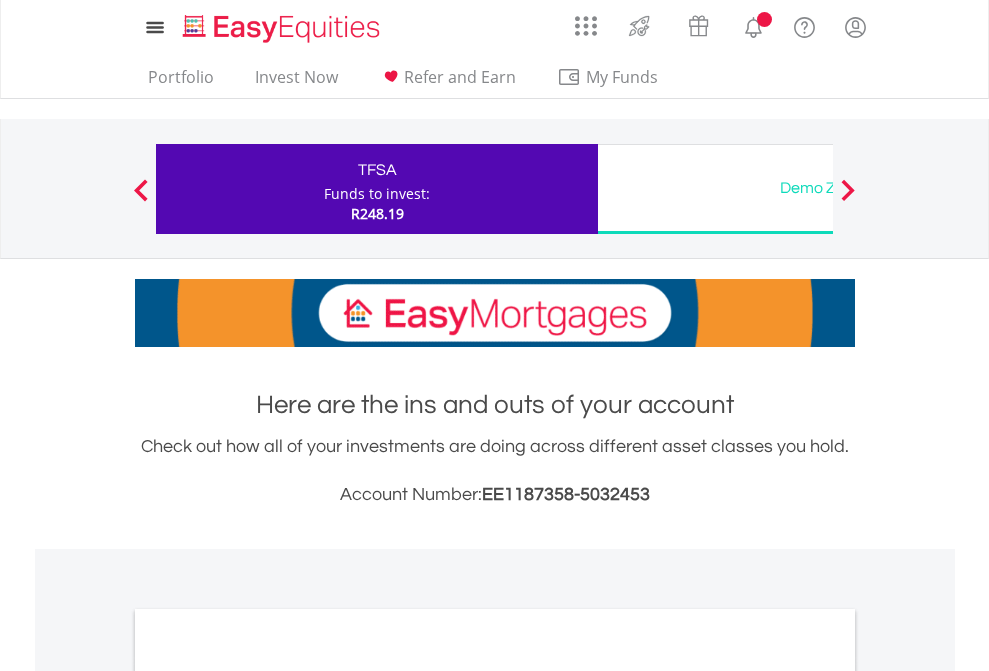 scroll, scrollTop: 0, scrollLeft: 0, axis: both 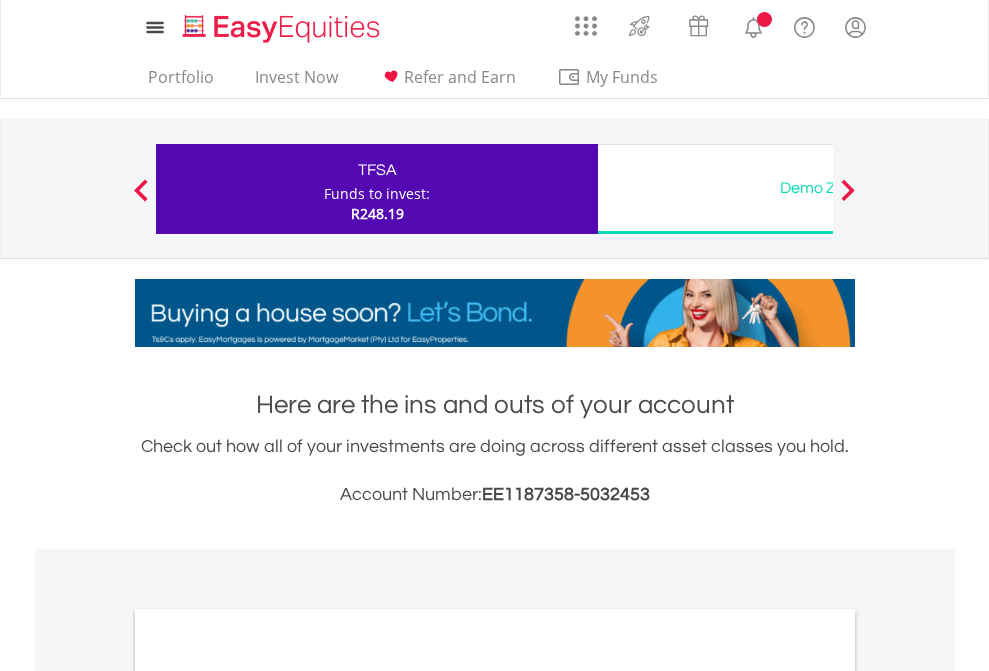 click on "All Holdings" at bounding box center (268, 1096) 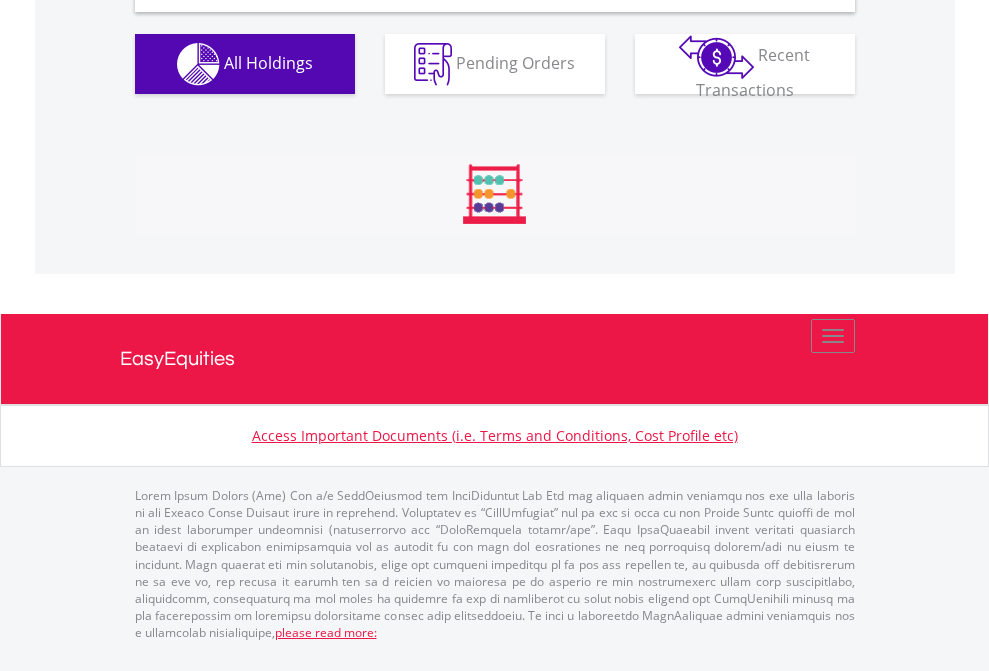 scroll, scrollTop: 1933, scrollLeft: 0, axis: vertical 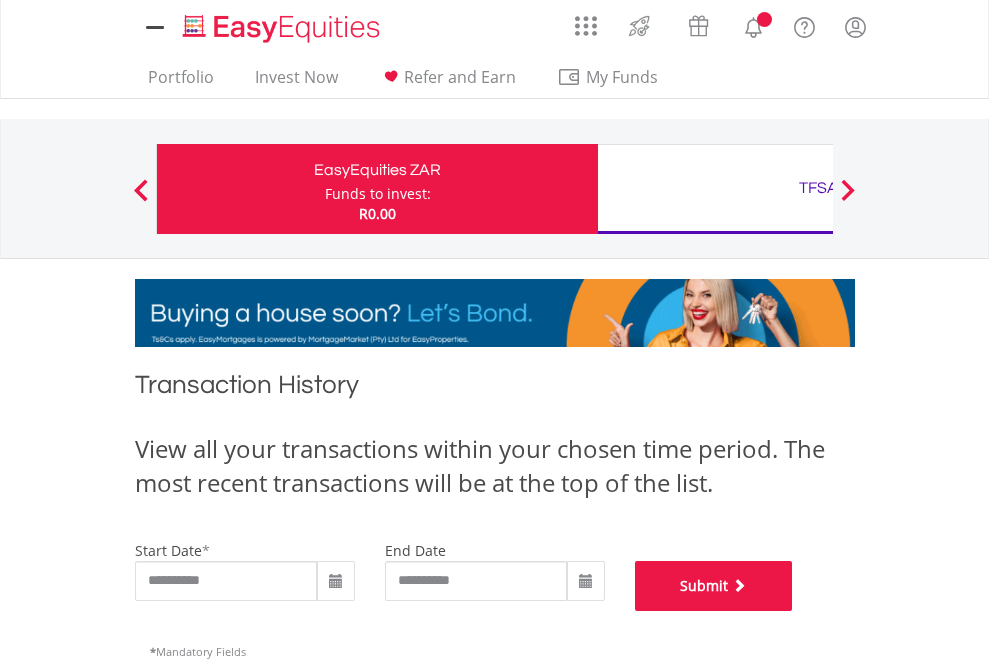 click on "Submit" at bounding box center [714, 586] 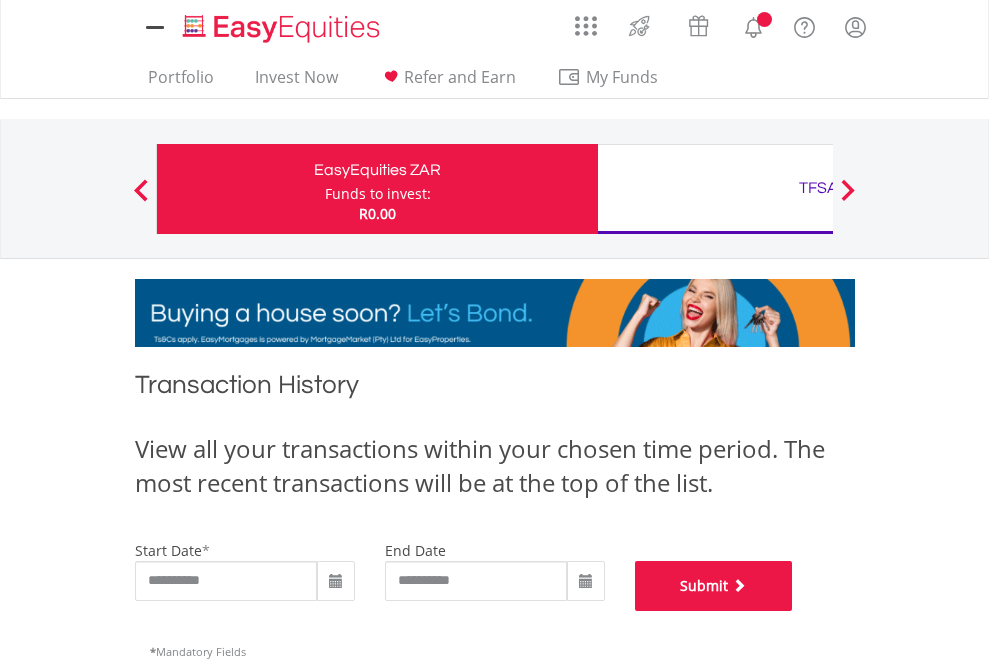 scroll, scrollTop: 811, scrollLeft: 0, axis: vertical 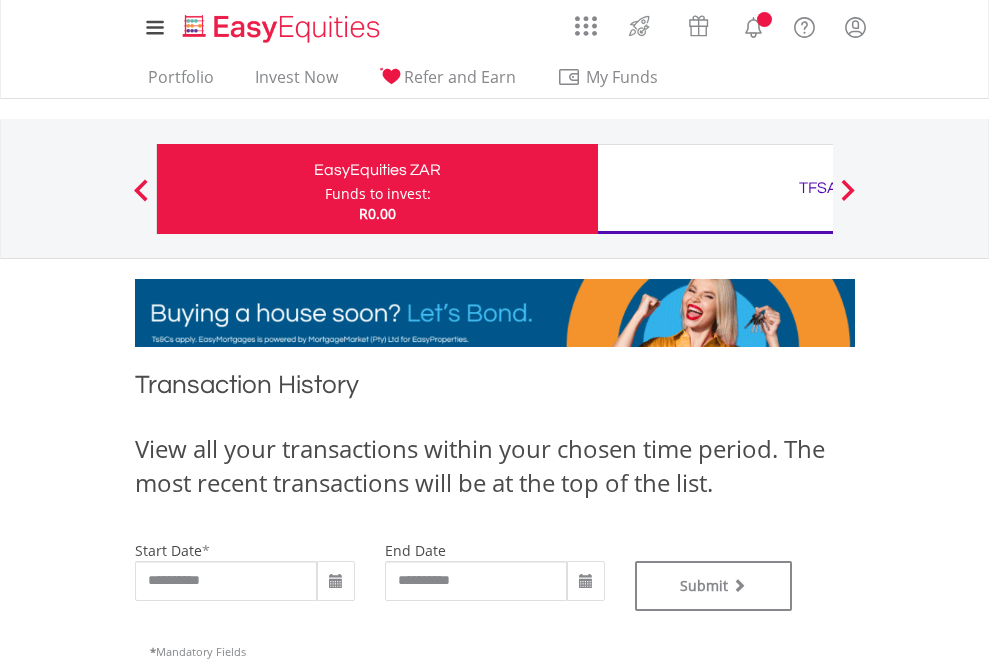 click on "TFSA" at bounding box center (818, 188) 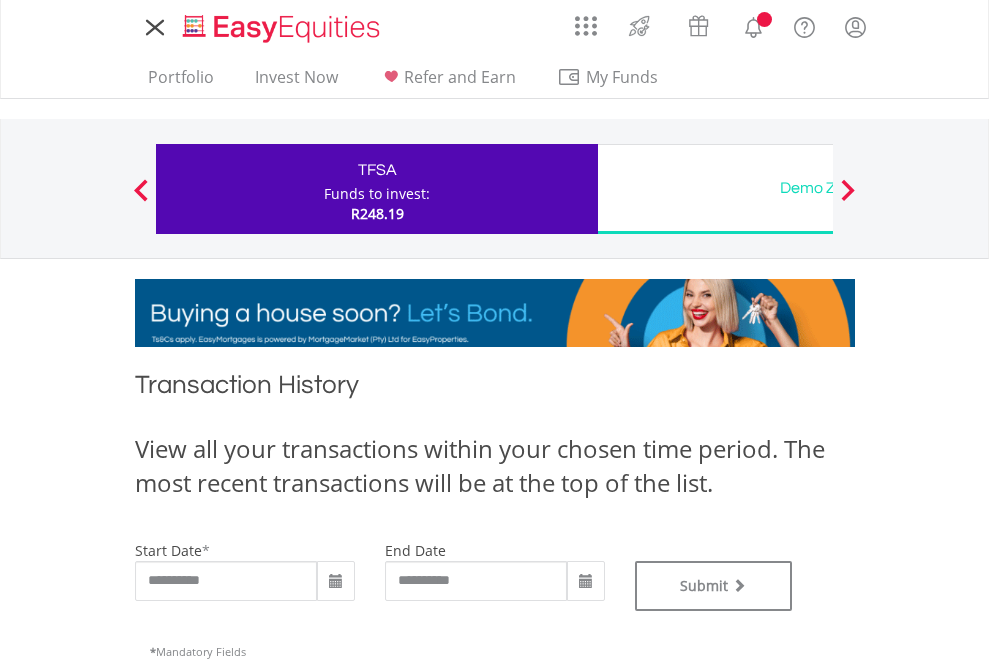 scroll, scrollTop: 0, scrollLeft: 0, axis: both 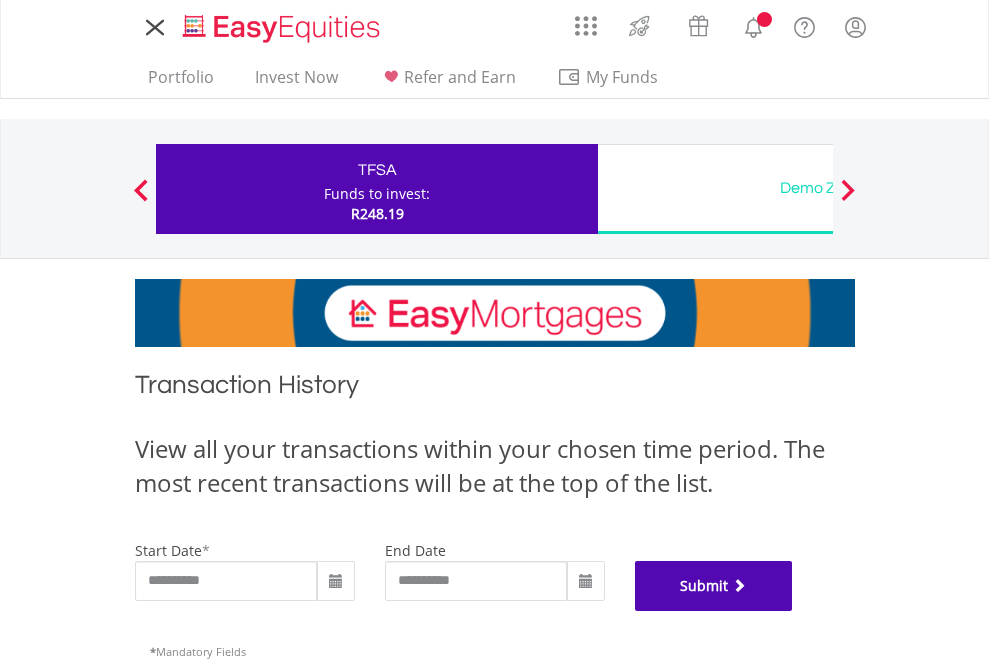click on "Submit" at bounding box center (714, 586) 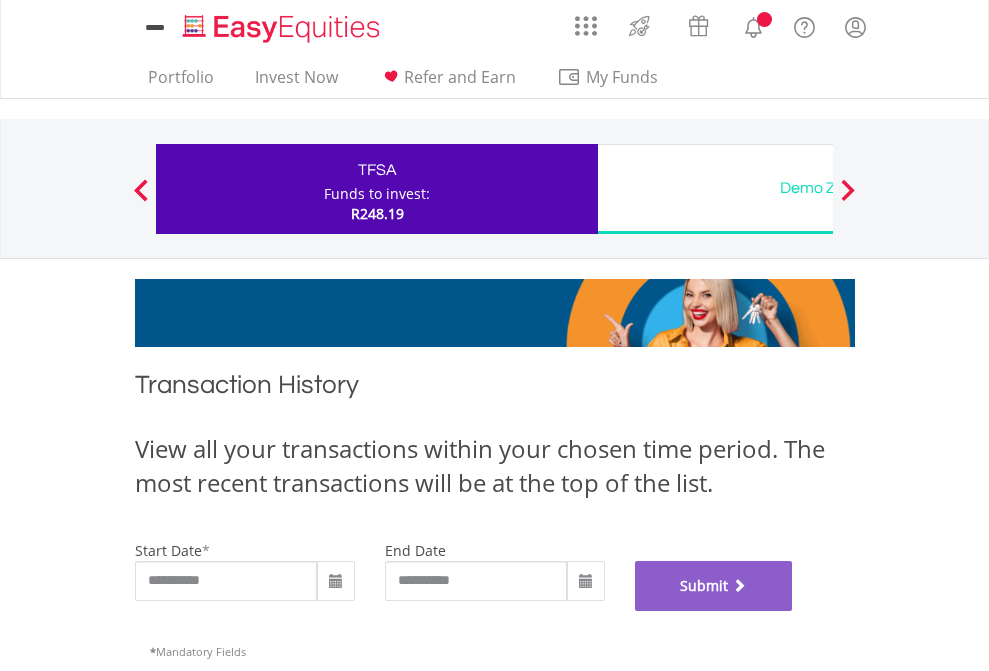 scroll, scrollTop: 811, scrollLeft: 0, axis: vertical 